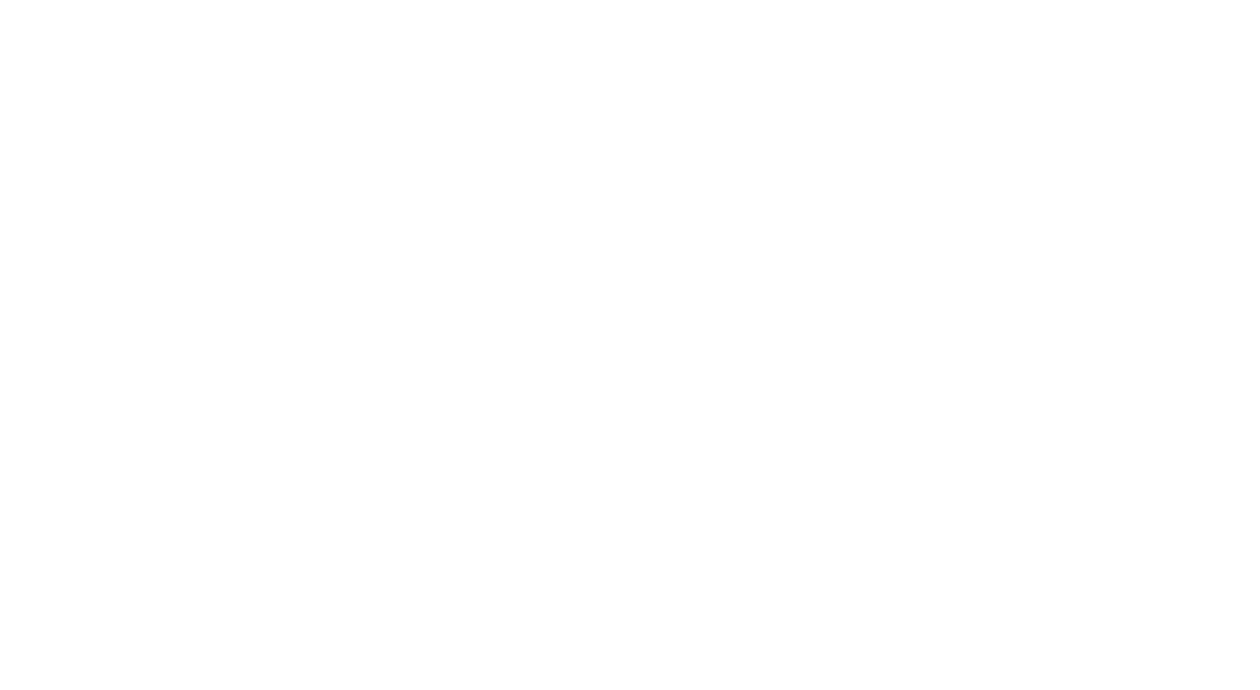 scroll, scrollTop: 0, scrollLeft: 0, axis: both 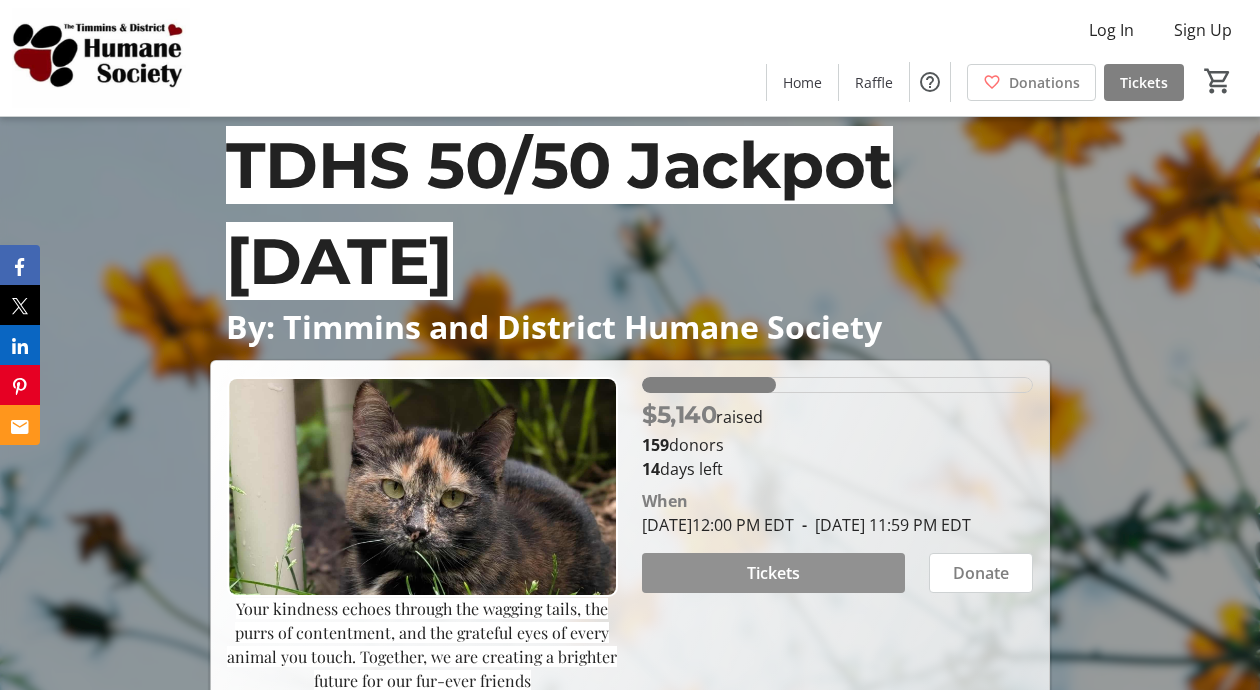 click at bounding box center [773, 573] 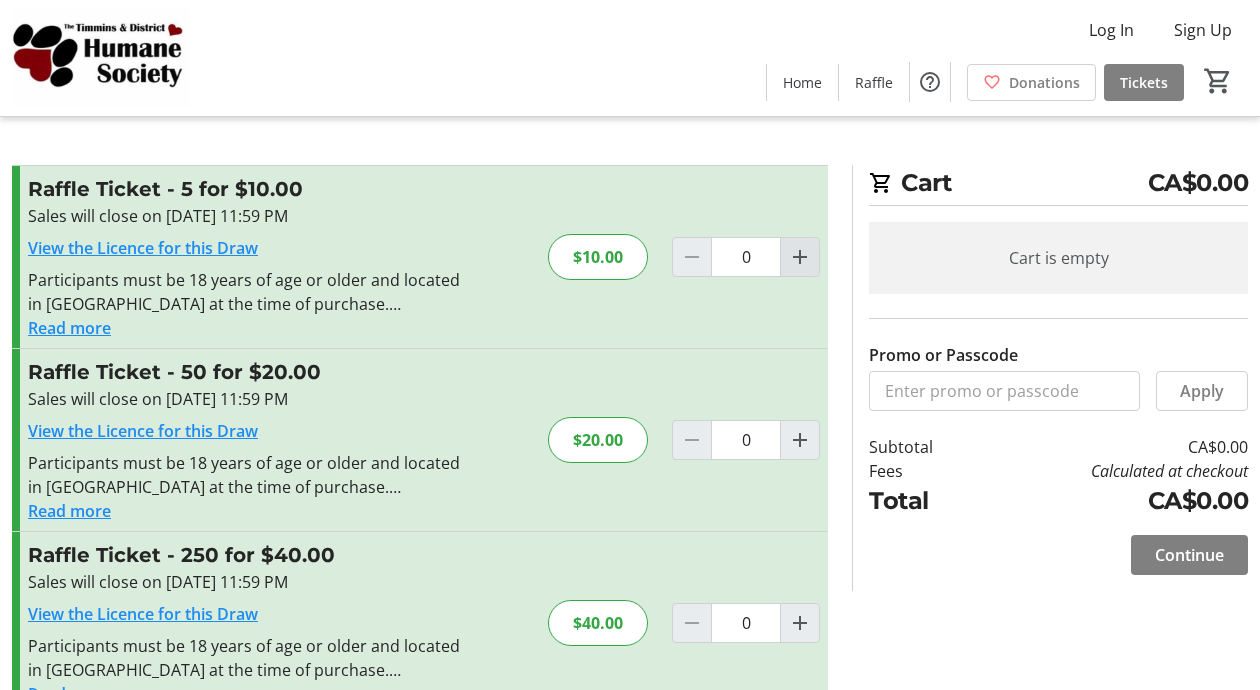 click 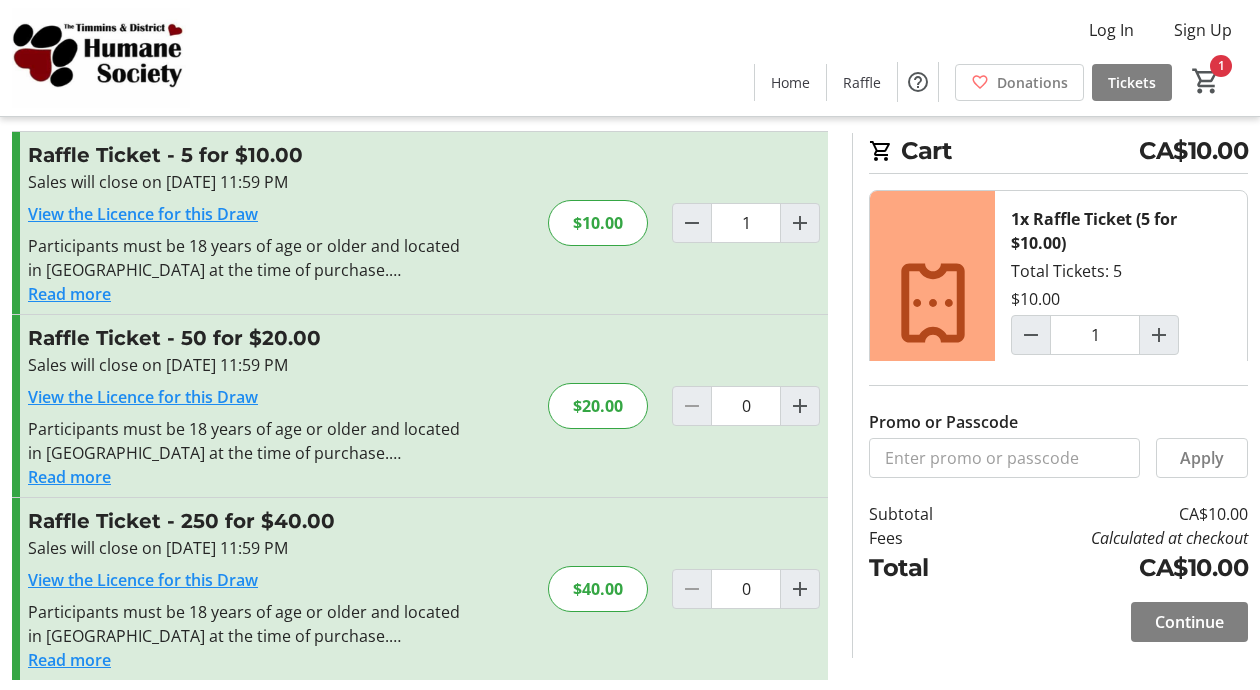 scroll, scrollTop: 48, scrollLeft: 0, axis: vertical 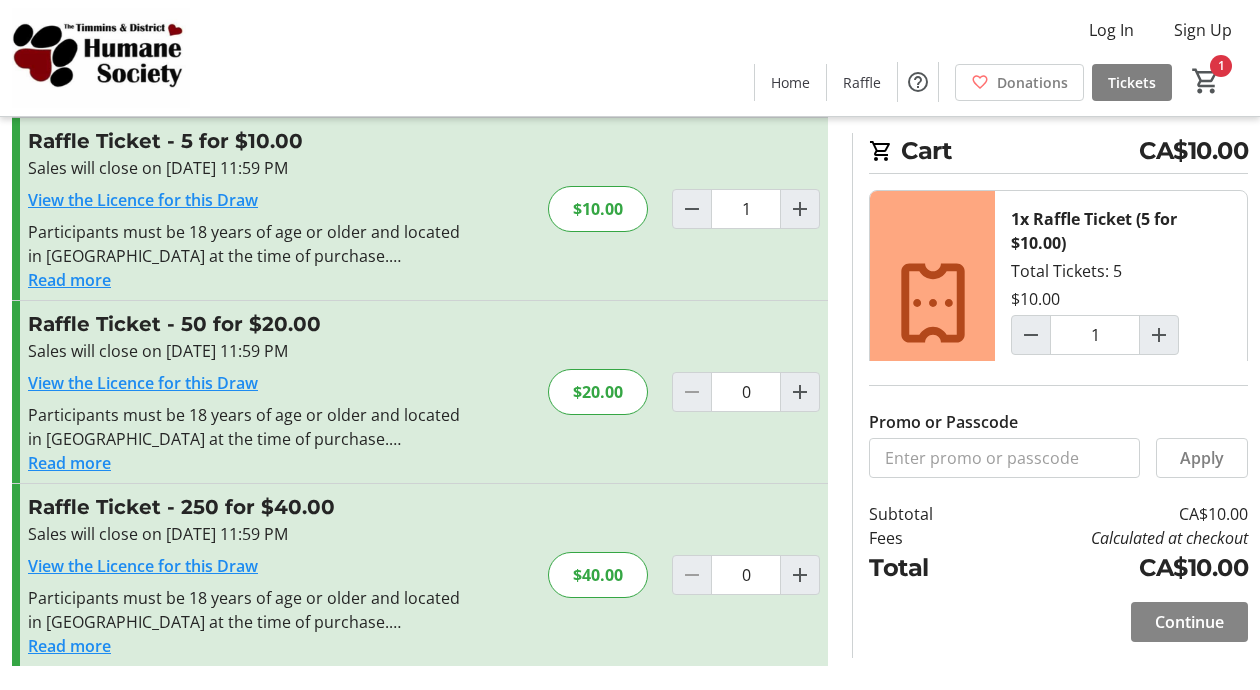 click on "Continue" 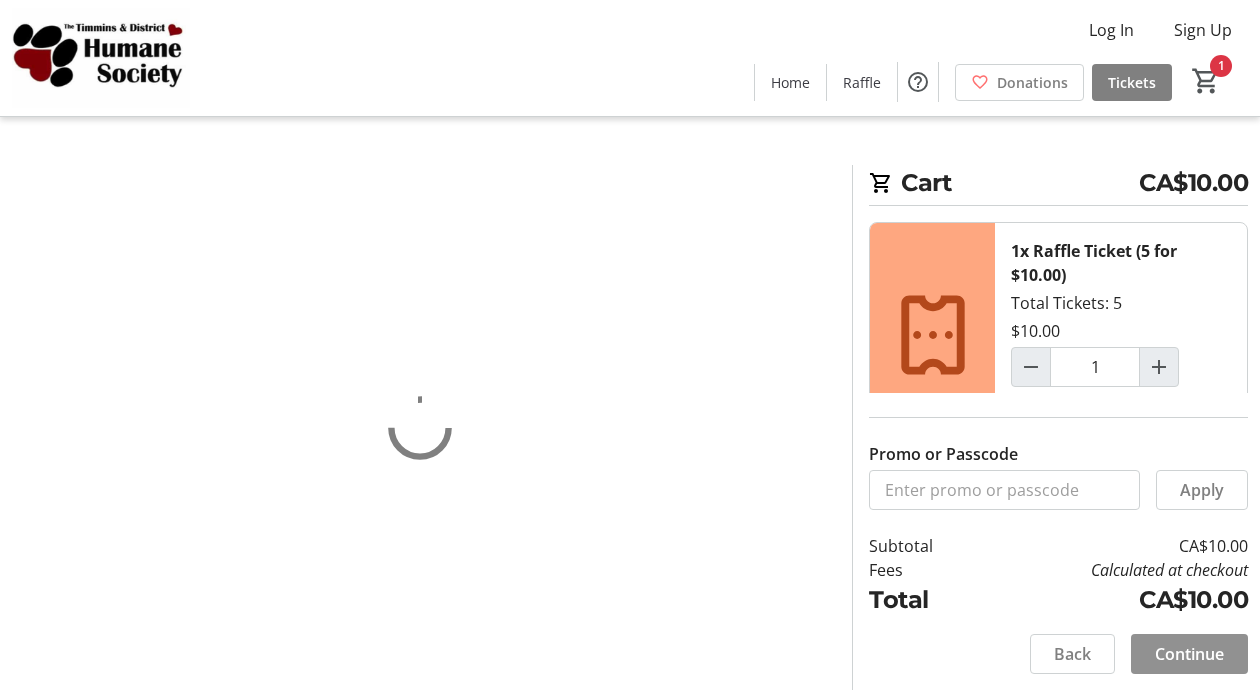 scroll, scrollTop: 0, scrollLeft: 0, axis: both 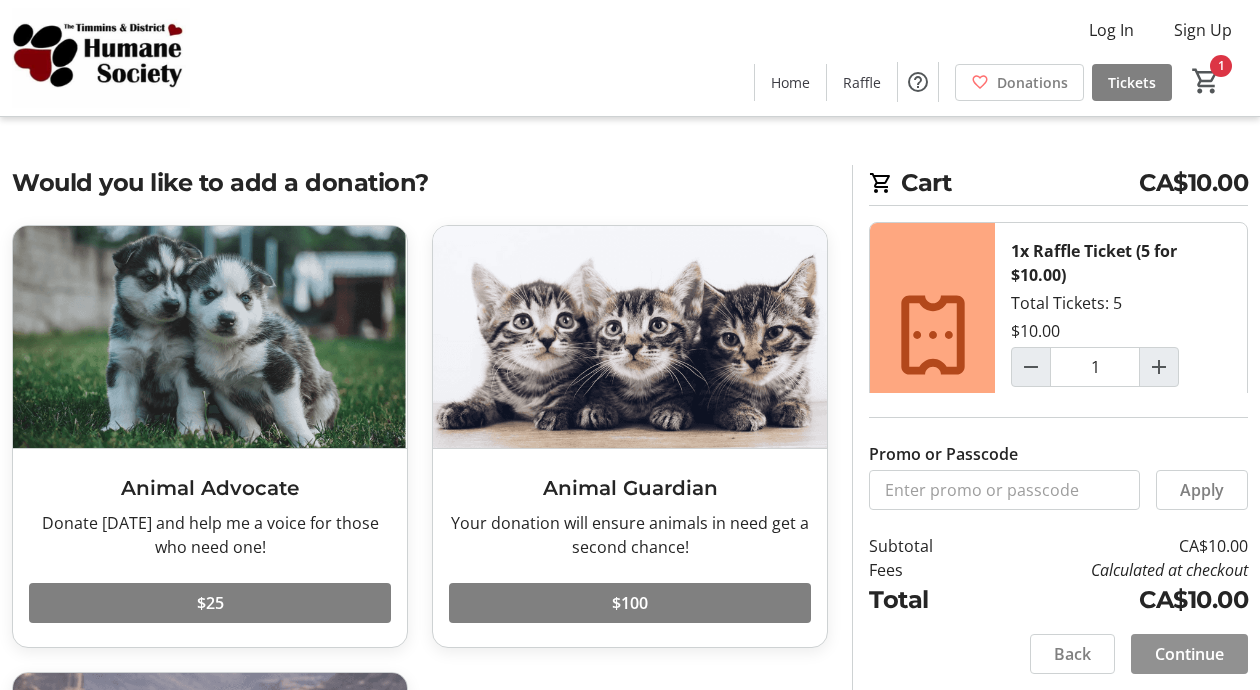 click on "Continue" 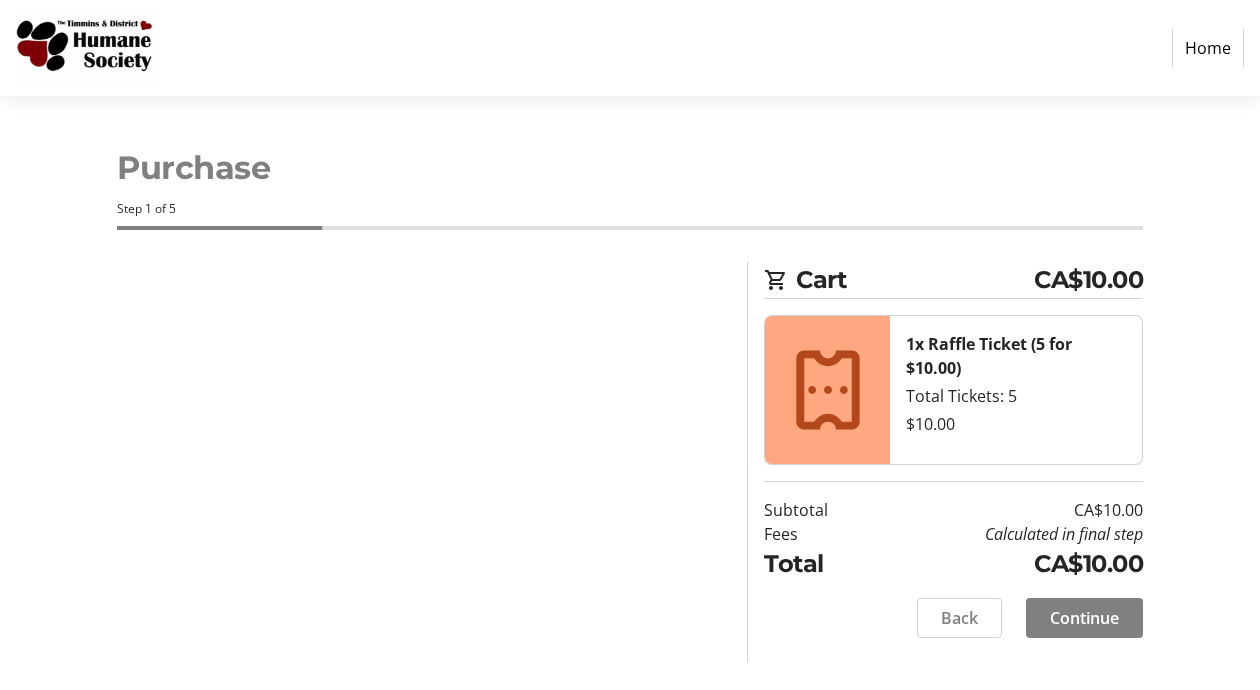 select on "CA" 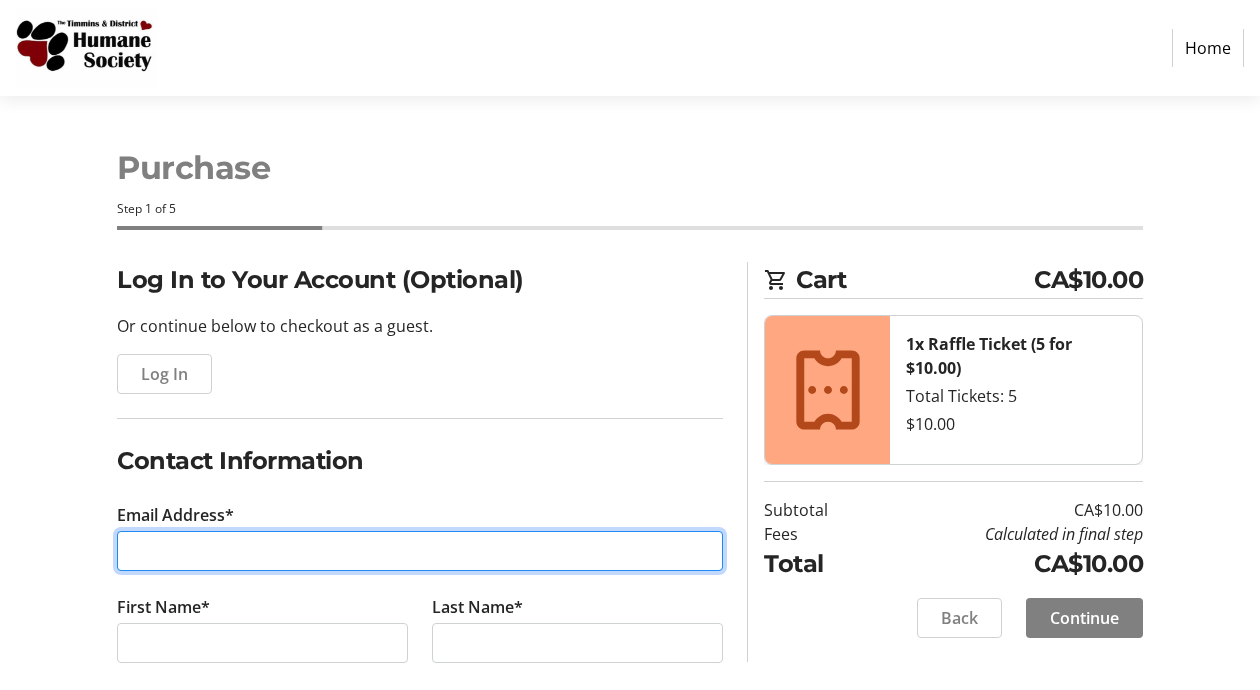 click on "Email Address*" at bounding box center (420, 551) 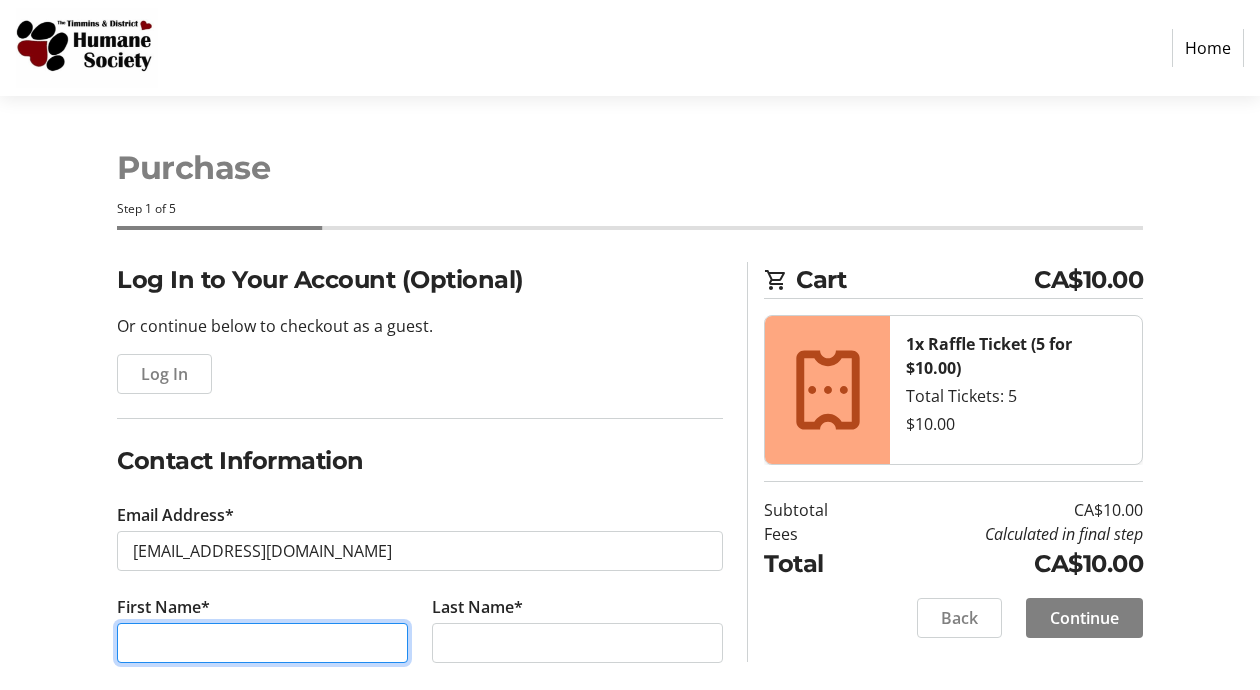 type on "[PERSON_NAME]" 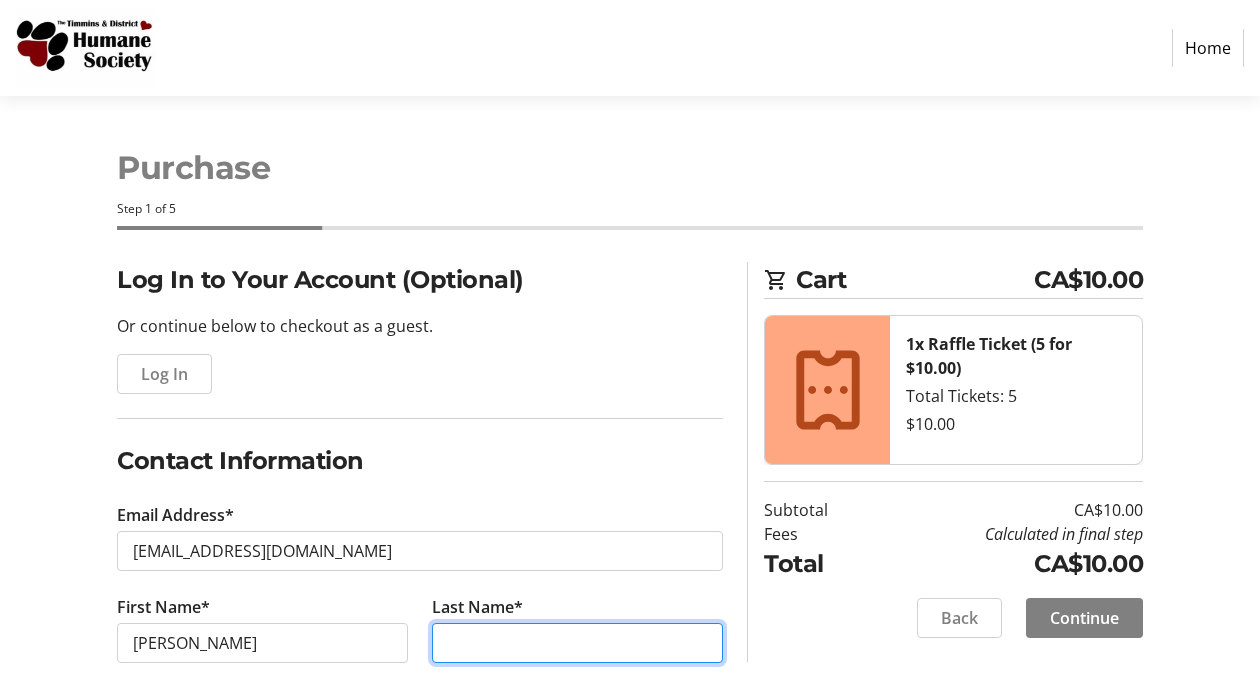 type on "[PERSON_NAME]" 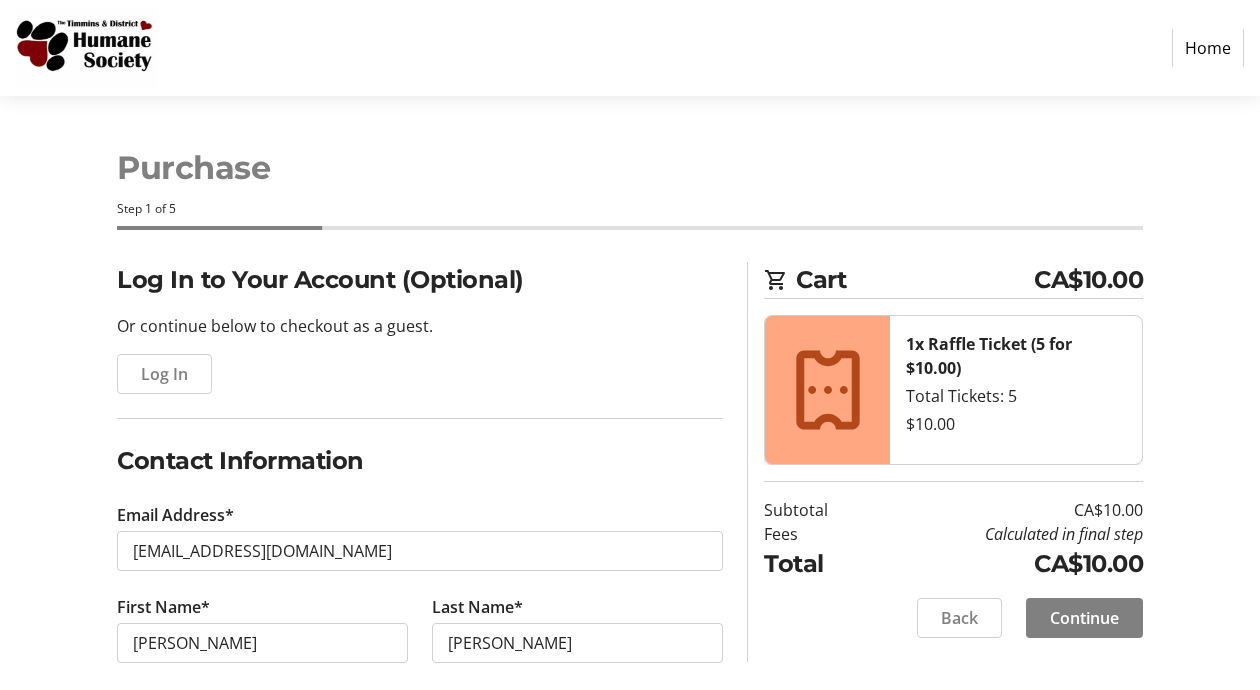 type on "[PHONE_NUMBER]" 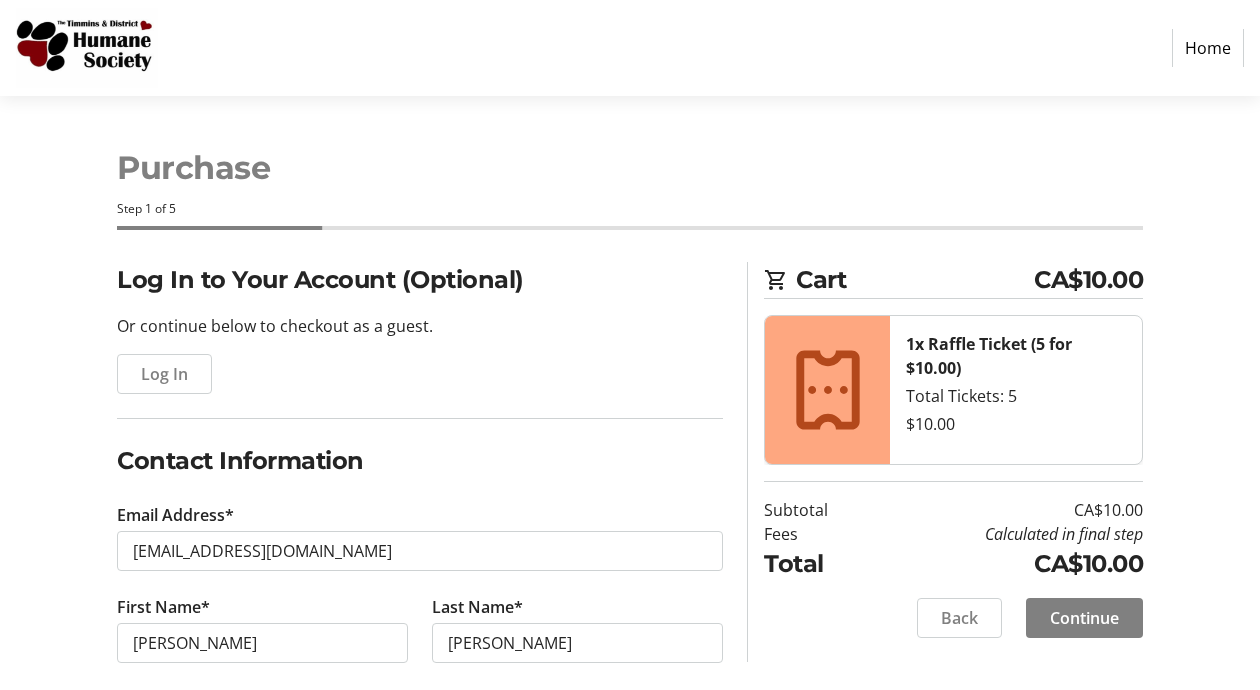 type on "[STREET_ADDRESS]," 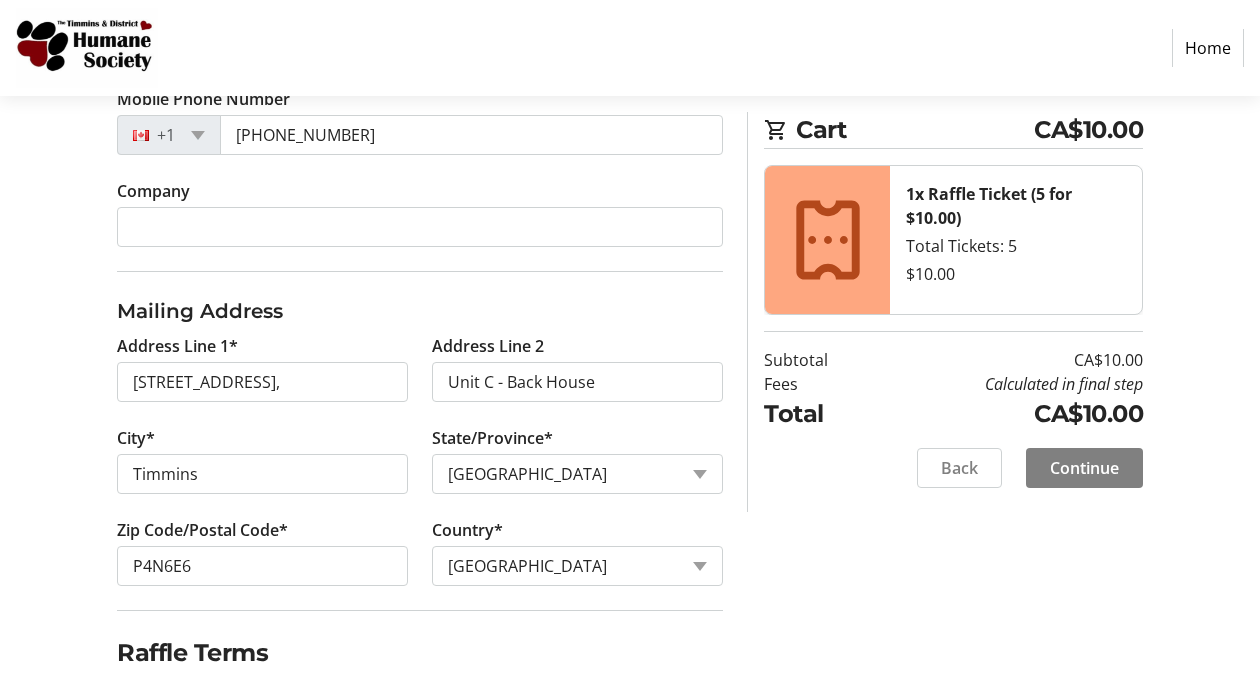 scroll, scrollTop: 765, scrollLeft: 0, axis: vertical 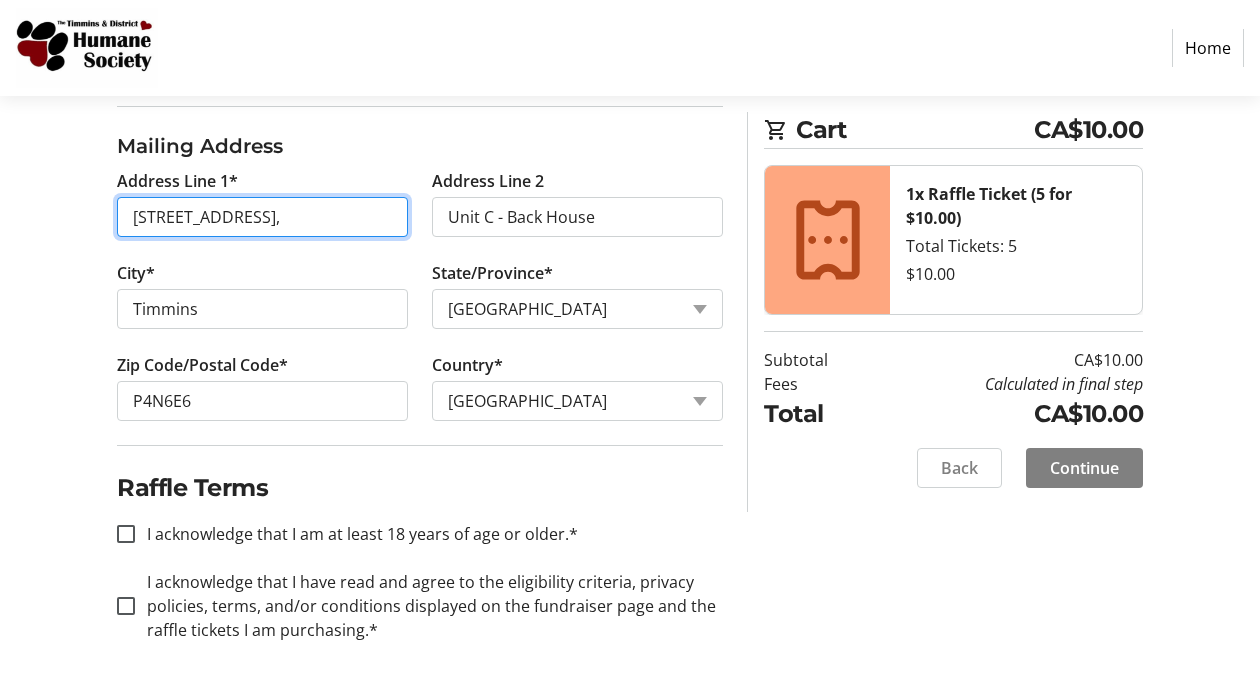 click on "[STREET_ADDRESS]," at bounding box center [262, 217] 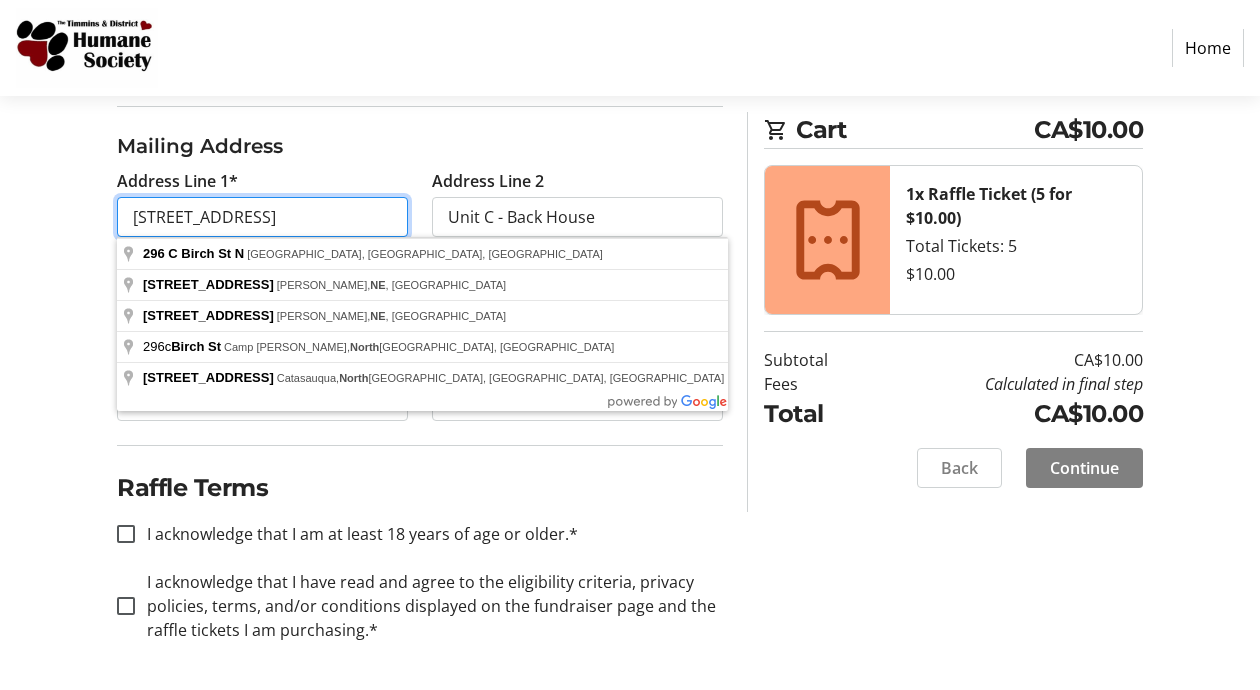 type on "[STREET_ADDRESS]" 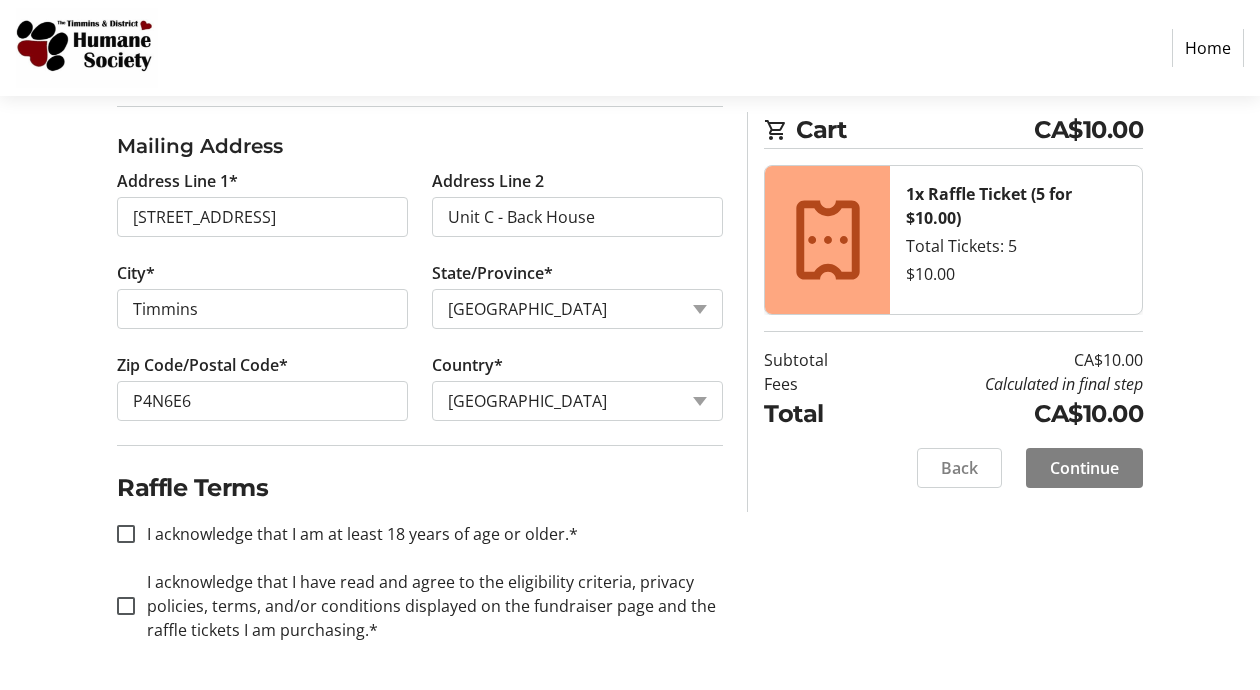 click on "Raffle Terms" 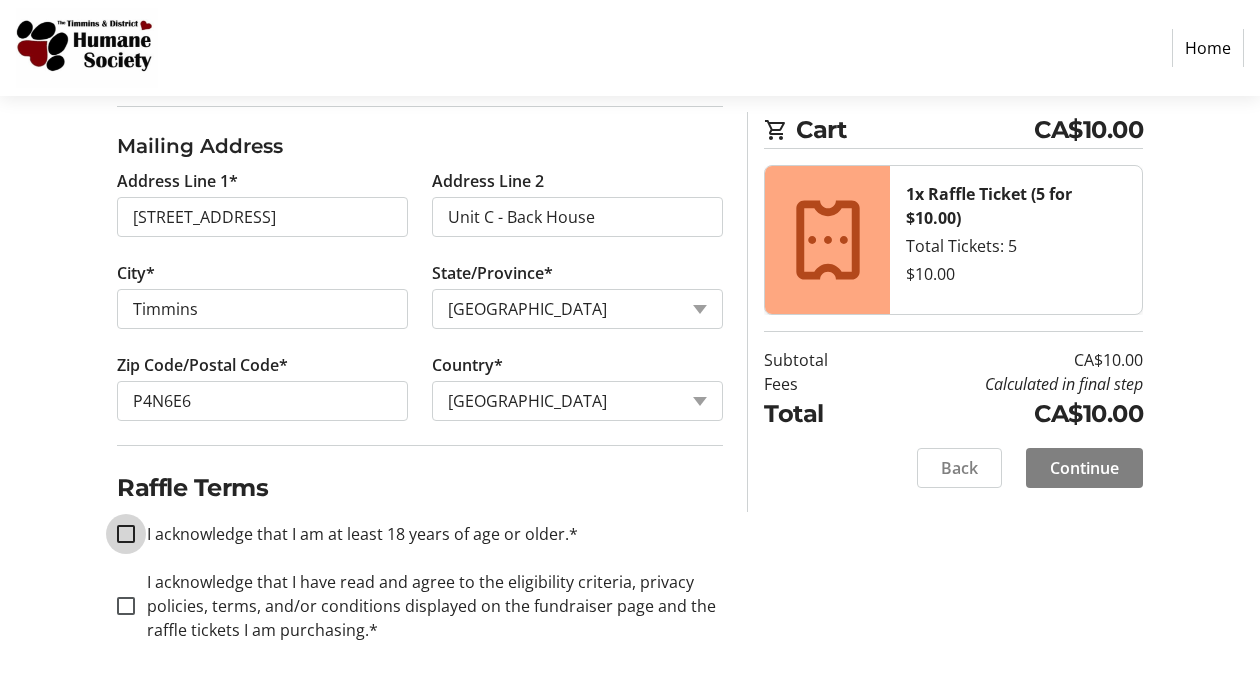 drag, startPoint x: 120, startPoint y: 526, endPoint x: 126, endPoint y: 556, distance: 30.594116 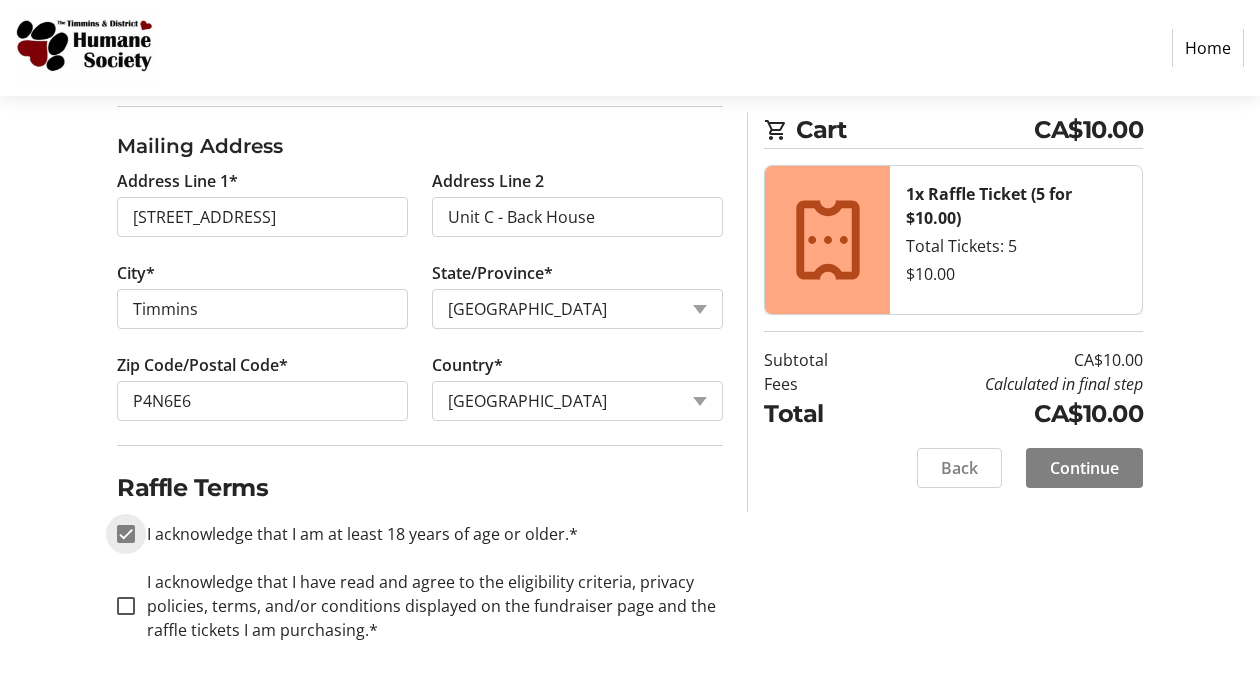 checkbox on "true" 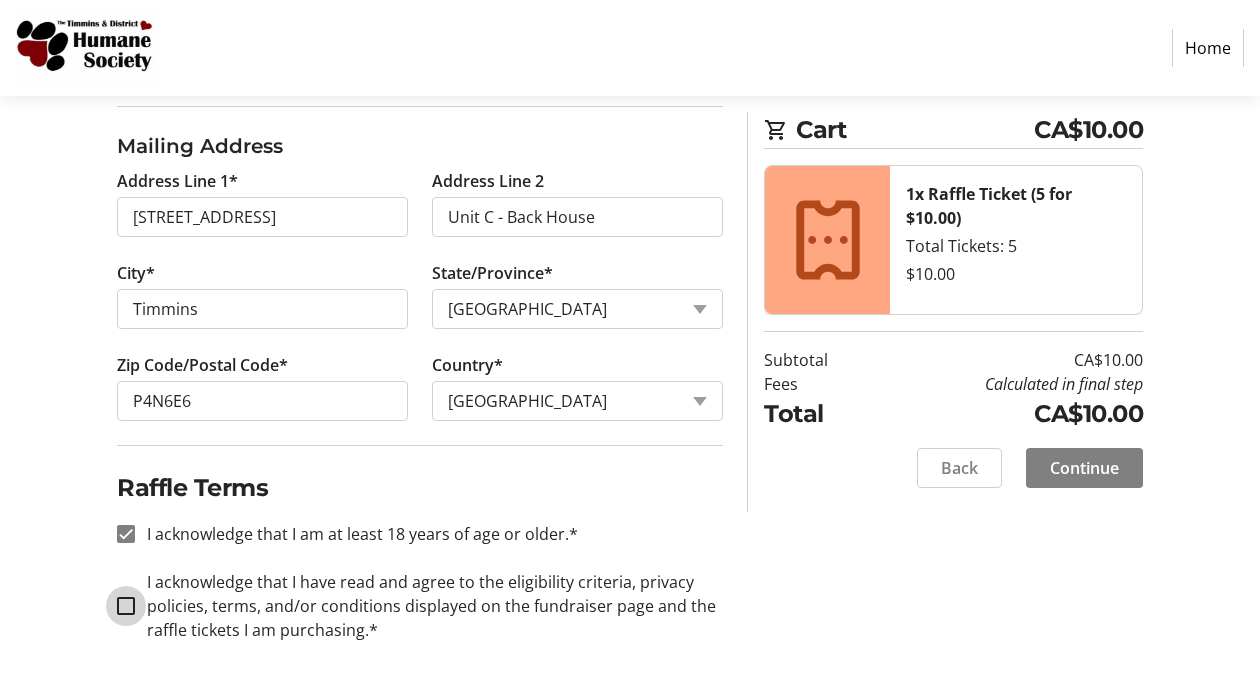 click on "I acknowledge that I have read and agree to the eligibility criteria, privacy policies, terms,
and/or conditions displayed on the fundraiser page and the raffle tickets I am purchasing.*" at bounding box center [126, 606] 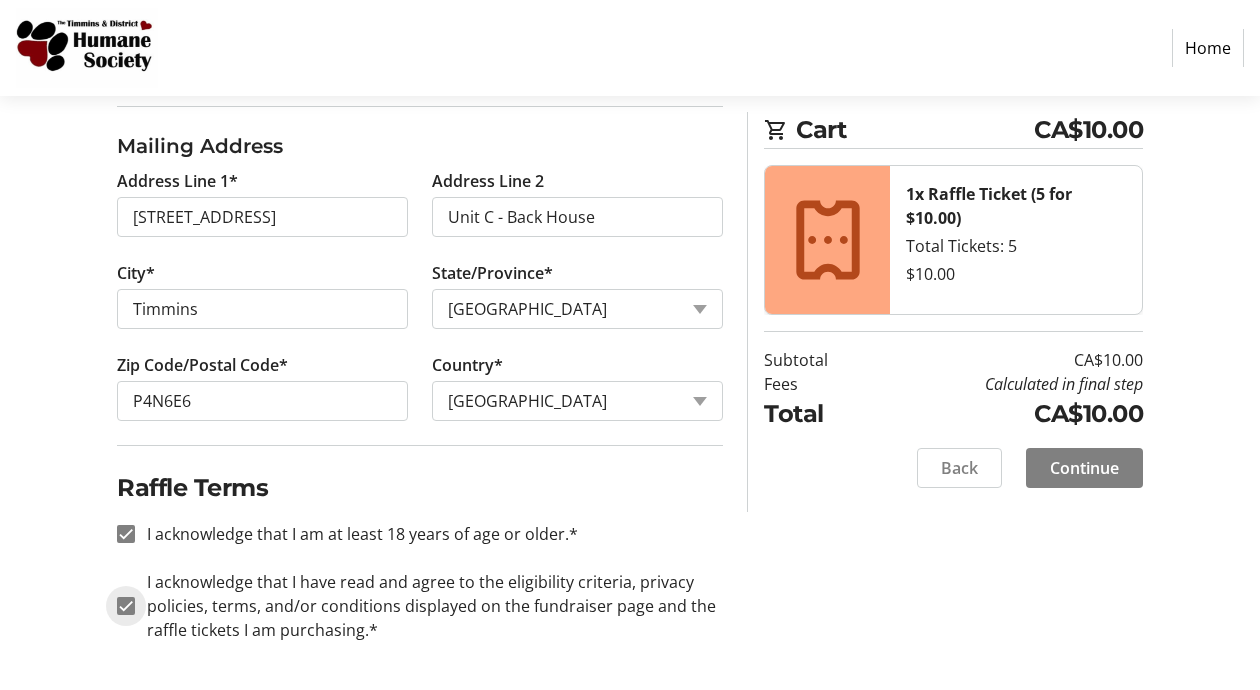checkbox on "true" 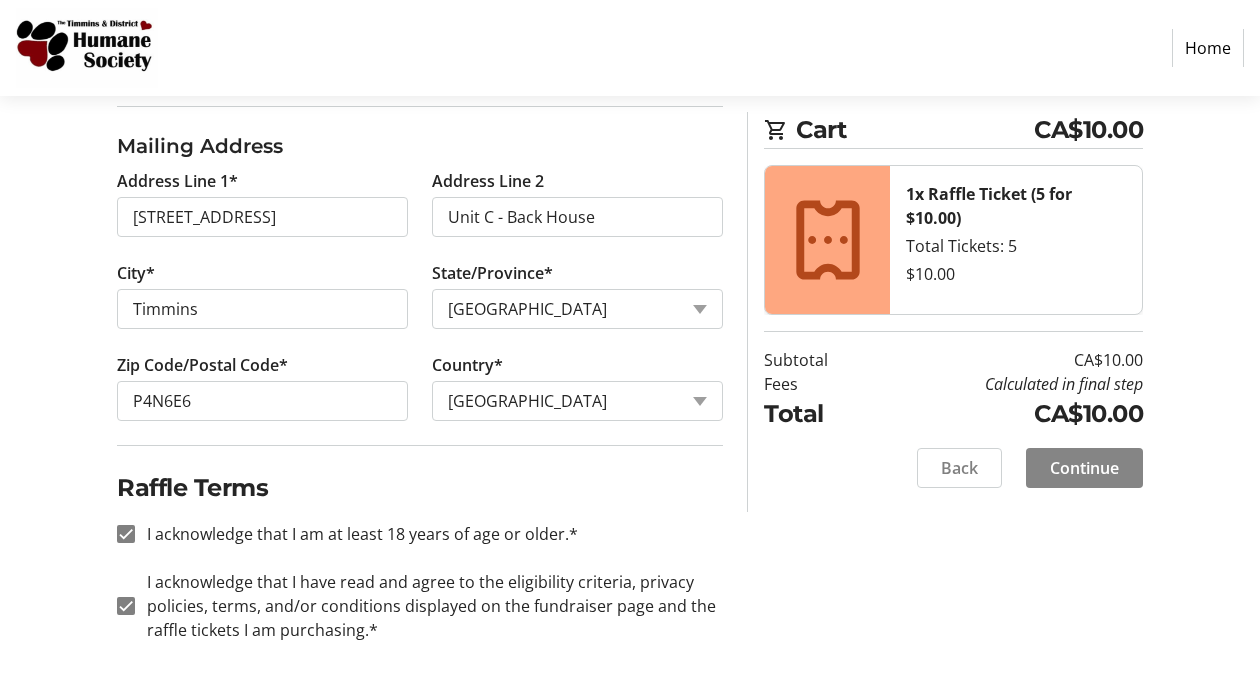 click on "Continue" 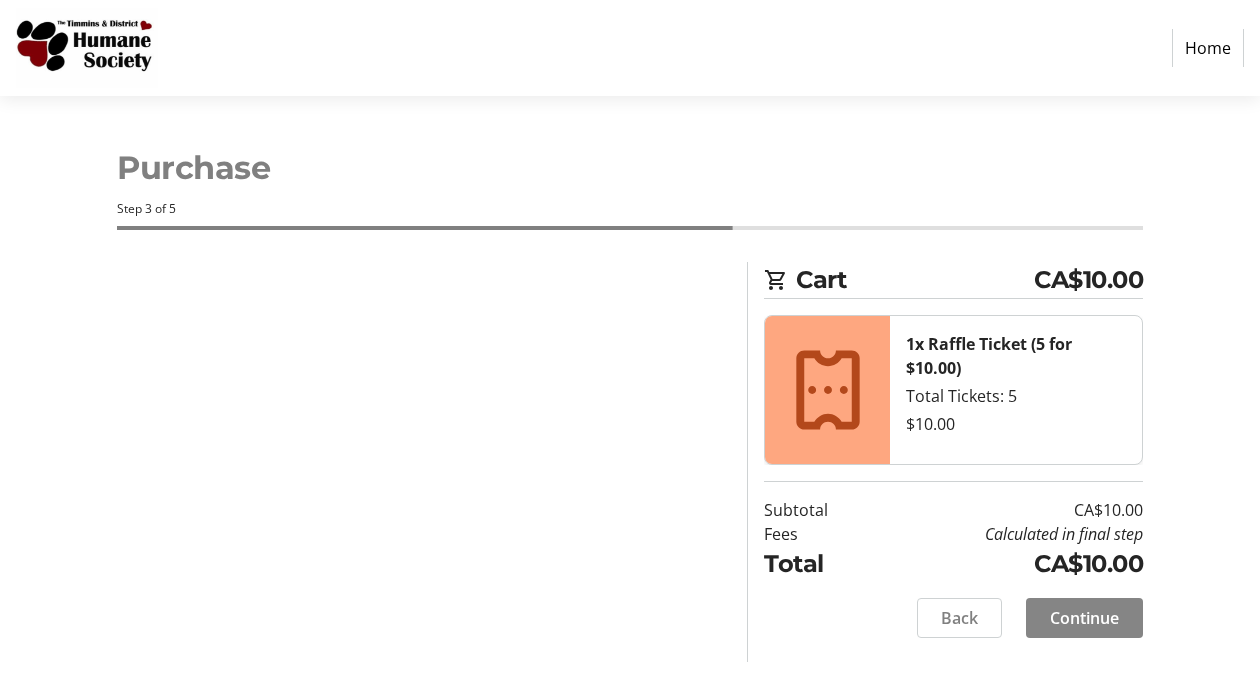 scroll, scrollTop: 0, scrollLeft: 0, axis: both 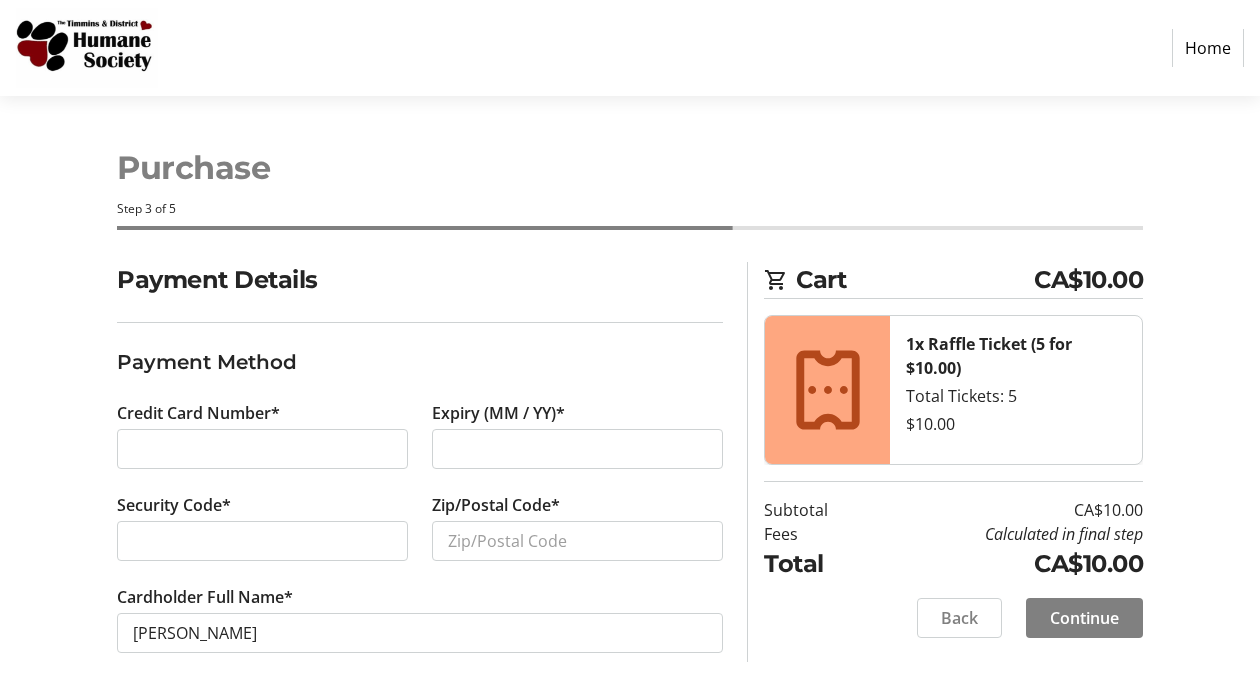 click at bounding box center (262, 541) 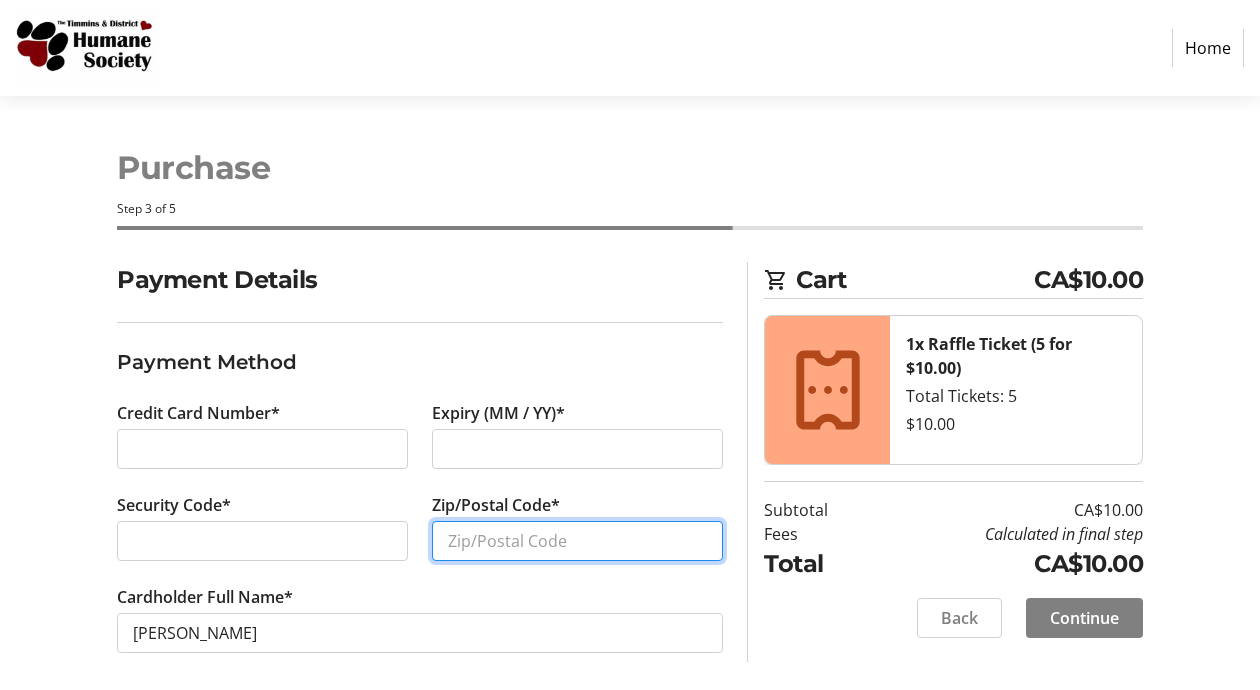 click on "Zip/Postal Code*" at bounding box center (577, 541) 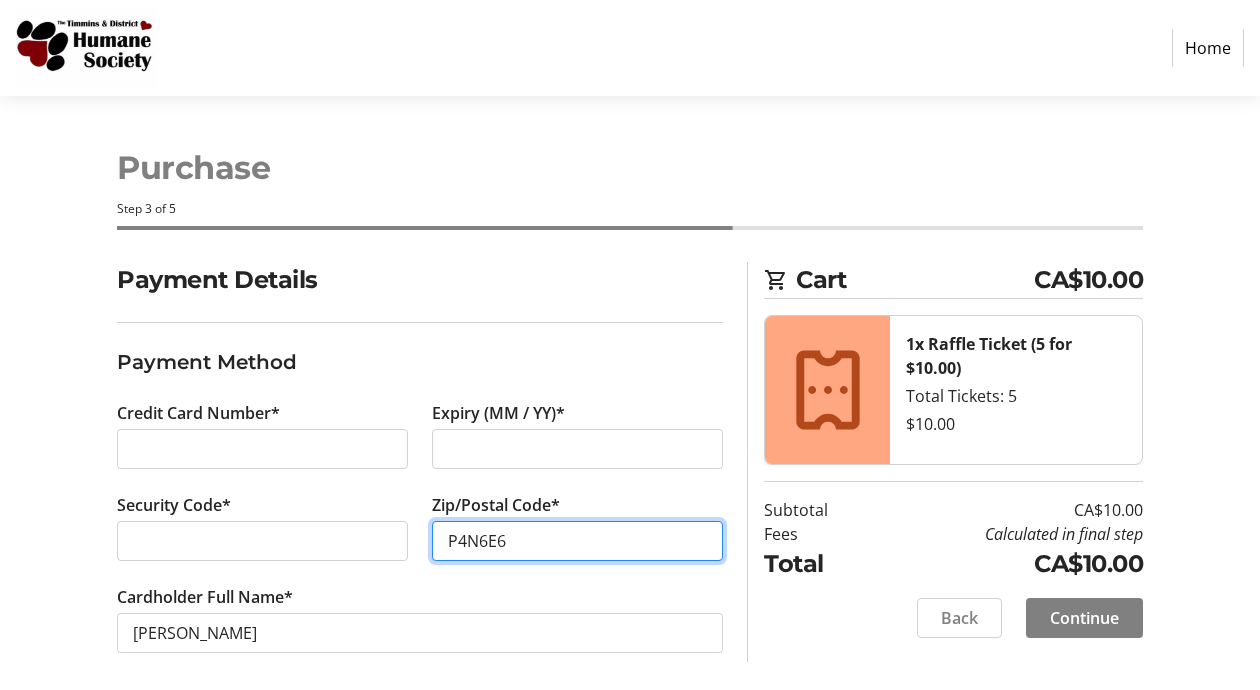 type on "P4N6E6" 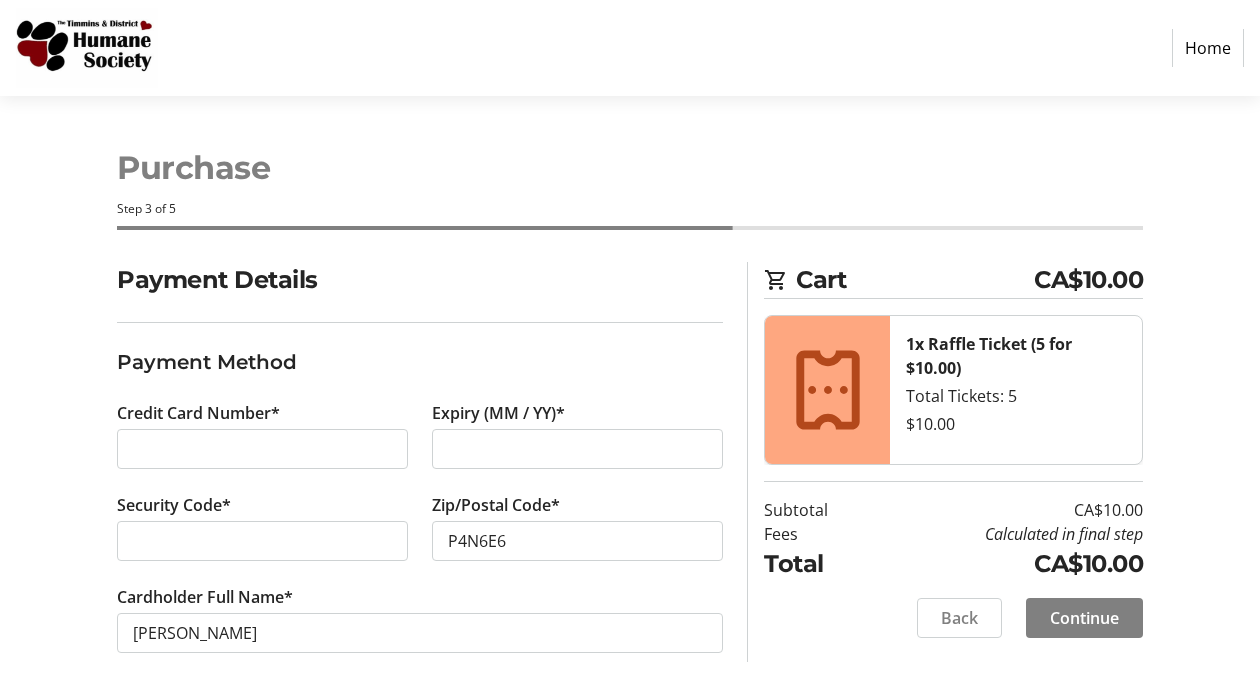 scroll, scrollTop: 11, scrollLeft: 0, axis: vertical 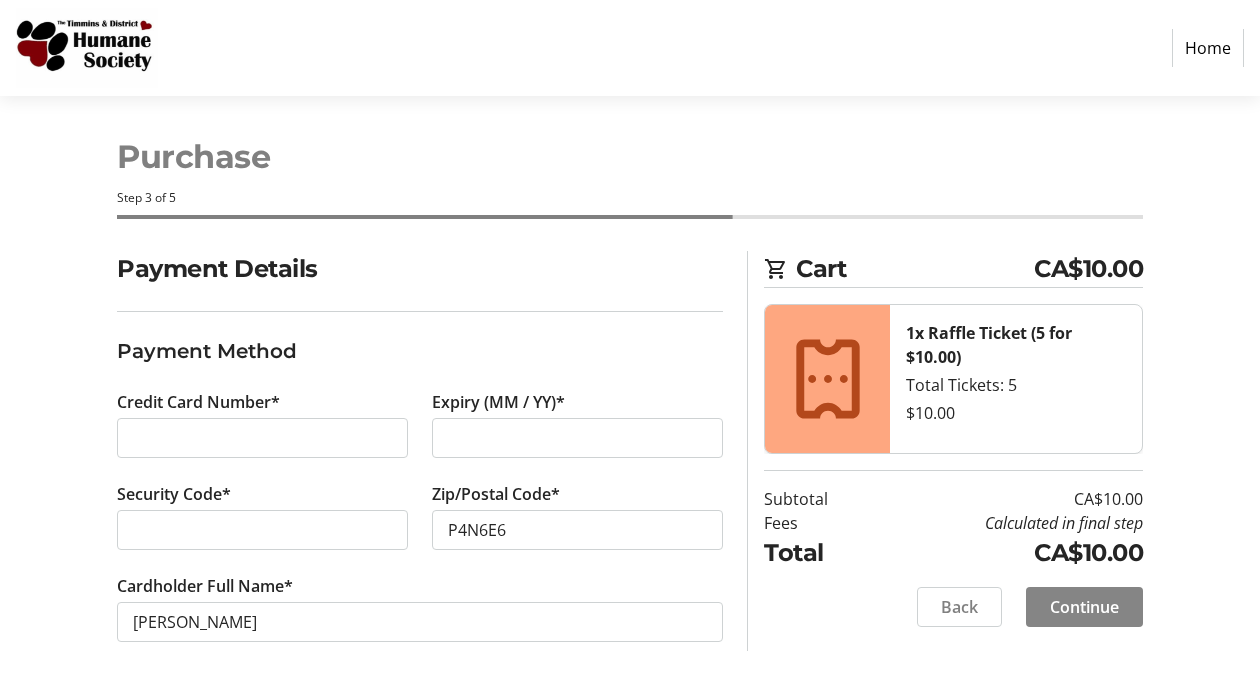 click on "Continue" 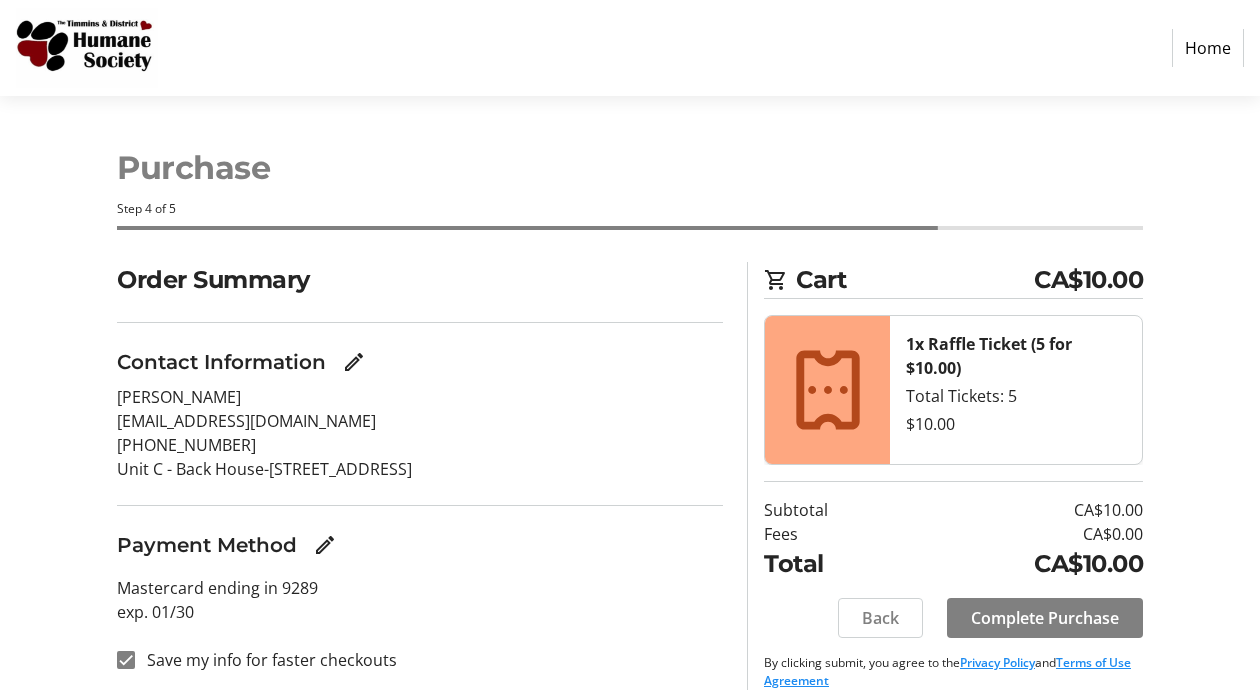 scroll, scrollTop: 24, scrollLeft: 0, axis: vertical 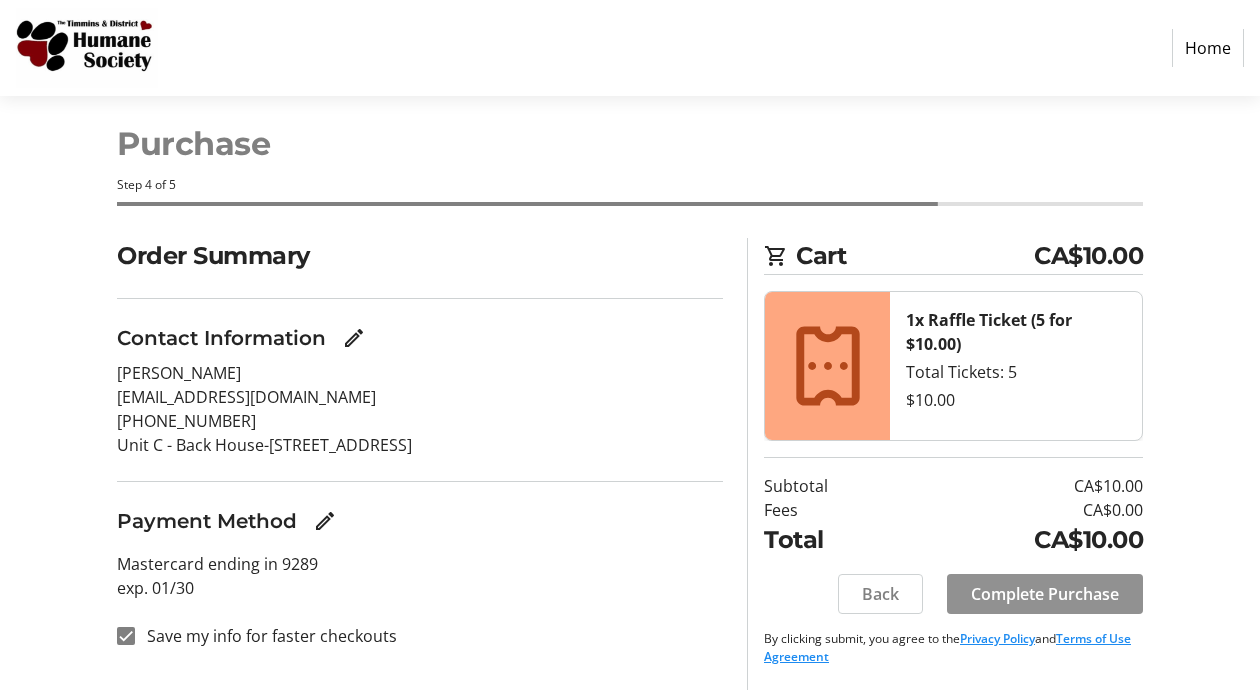 click on "Complete Purchase" 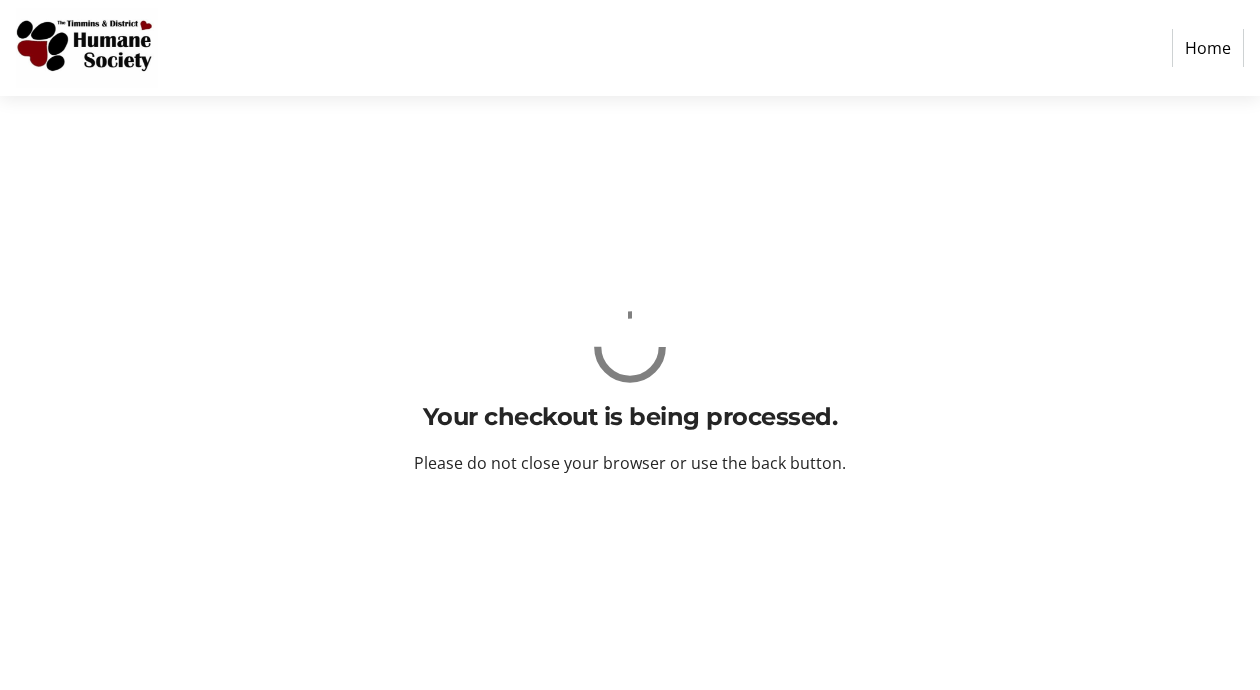 scroll, scrollTop: 0, scrollLeft: 0, axis: both 